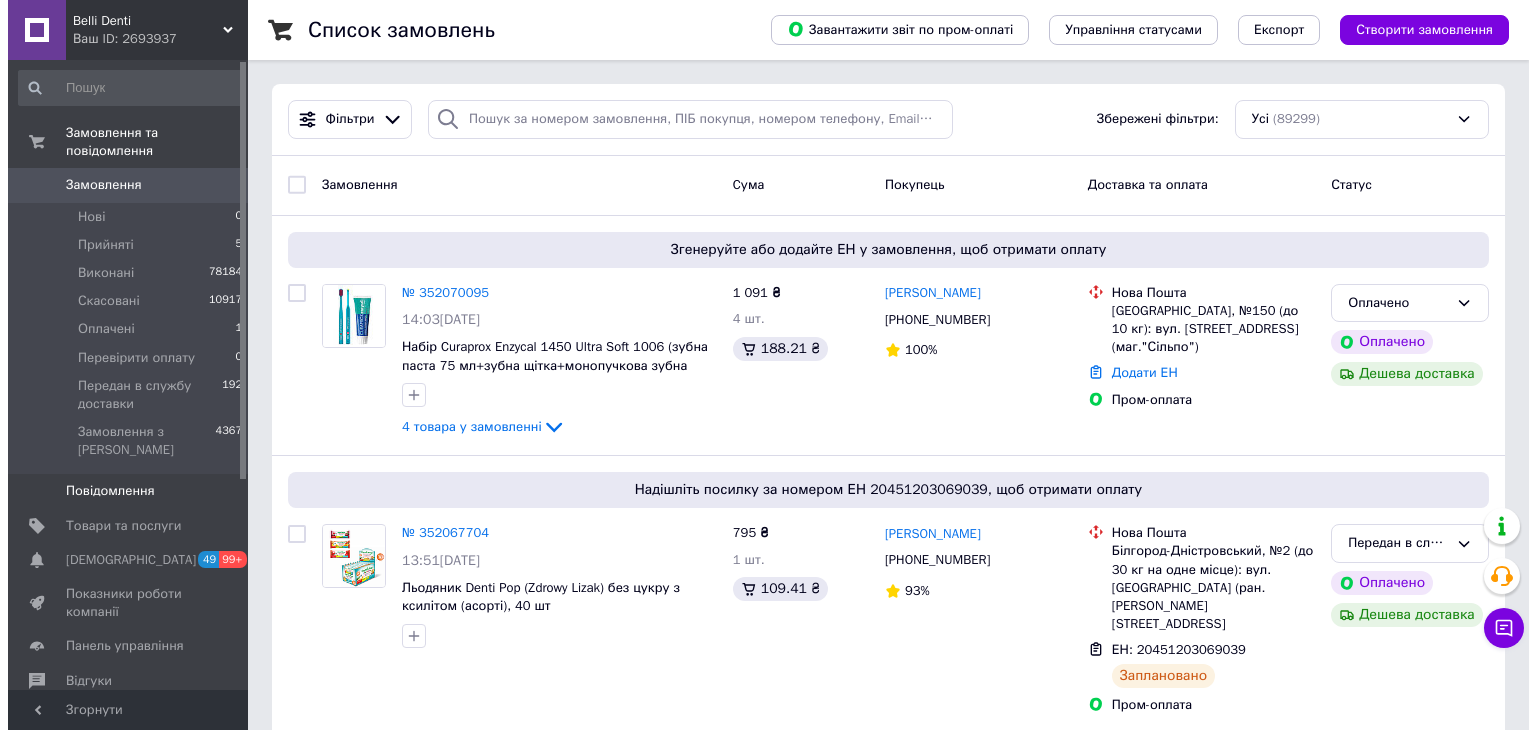 scroll, scrollTop: 0, scrollLeft: 0, axis: both 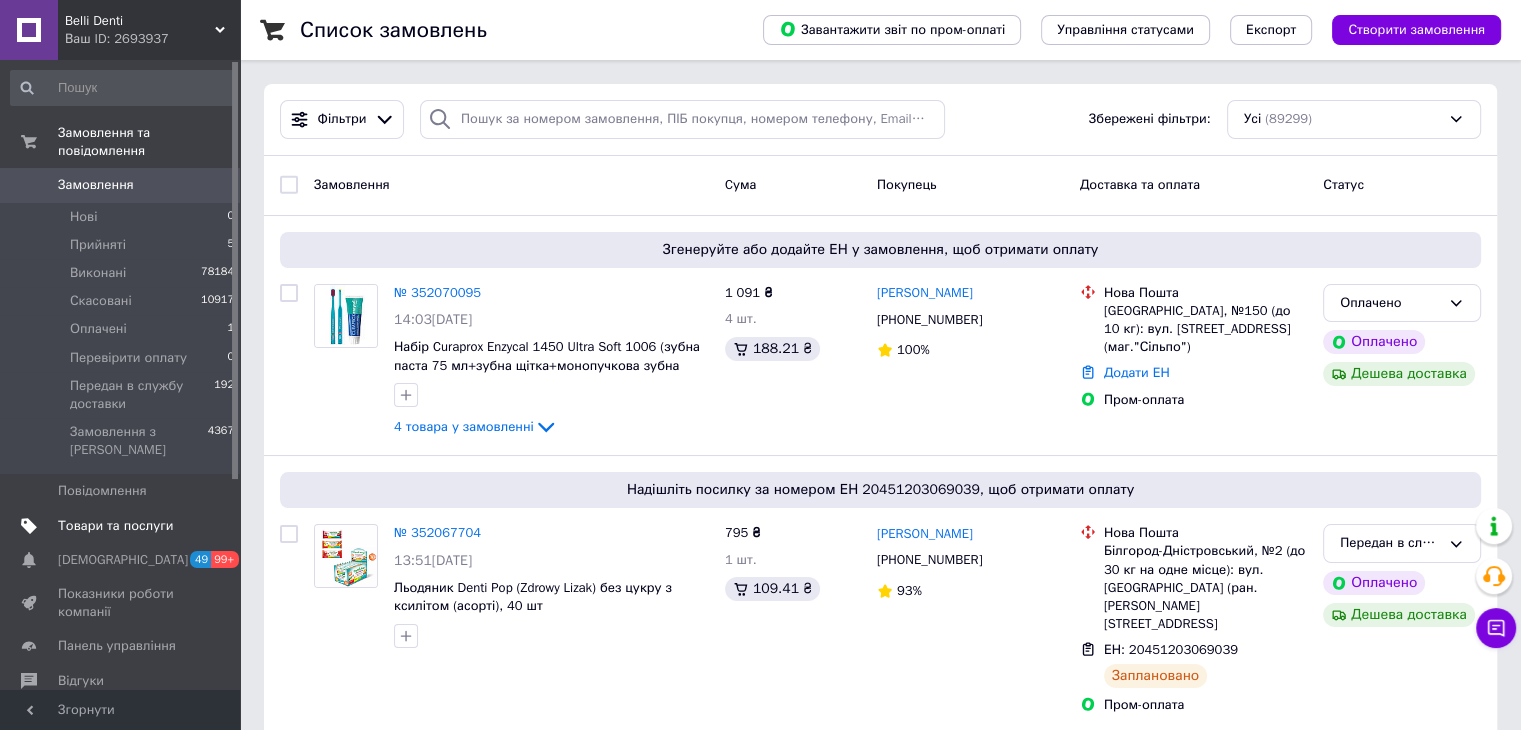 click on "Товари та послуги" at bounding box center (115, 526) 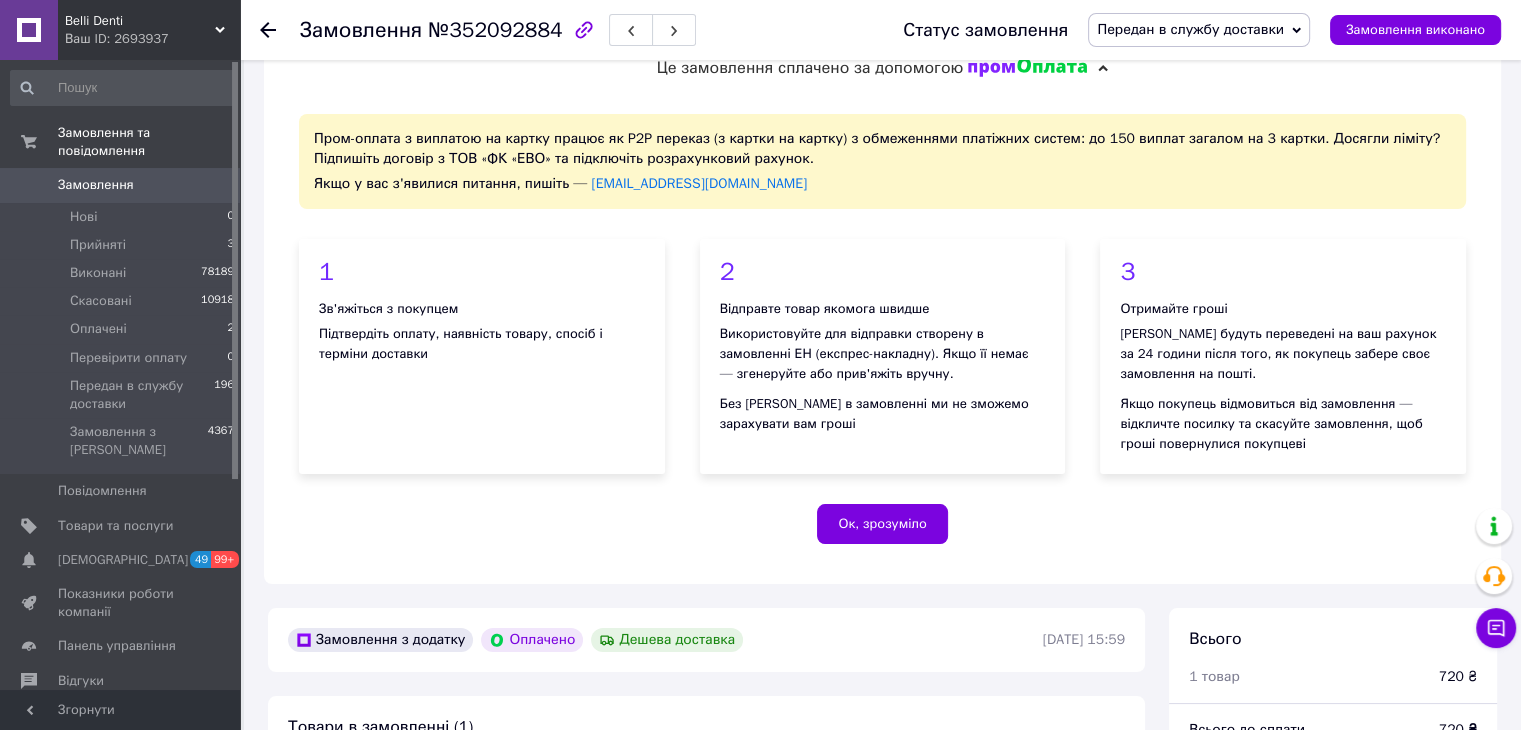 scroll, scrollTop: 0, scrollLeft: 0, axis: both 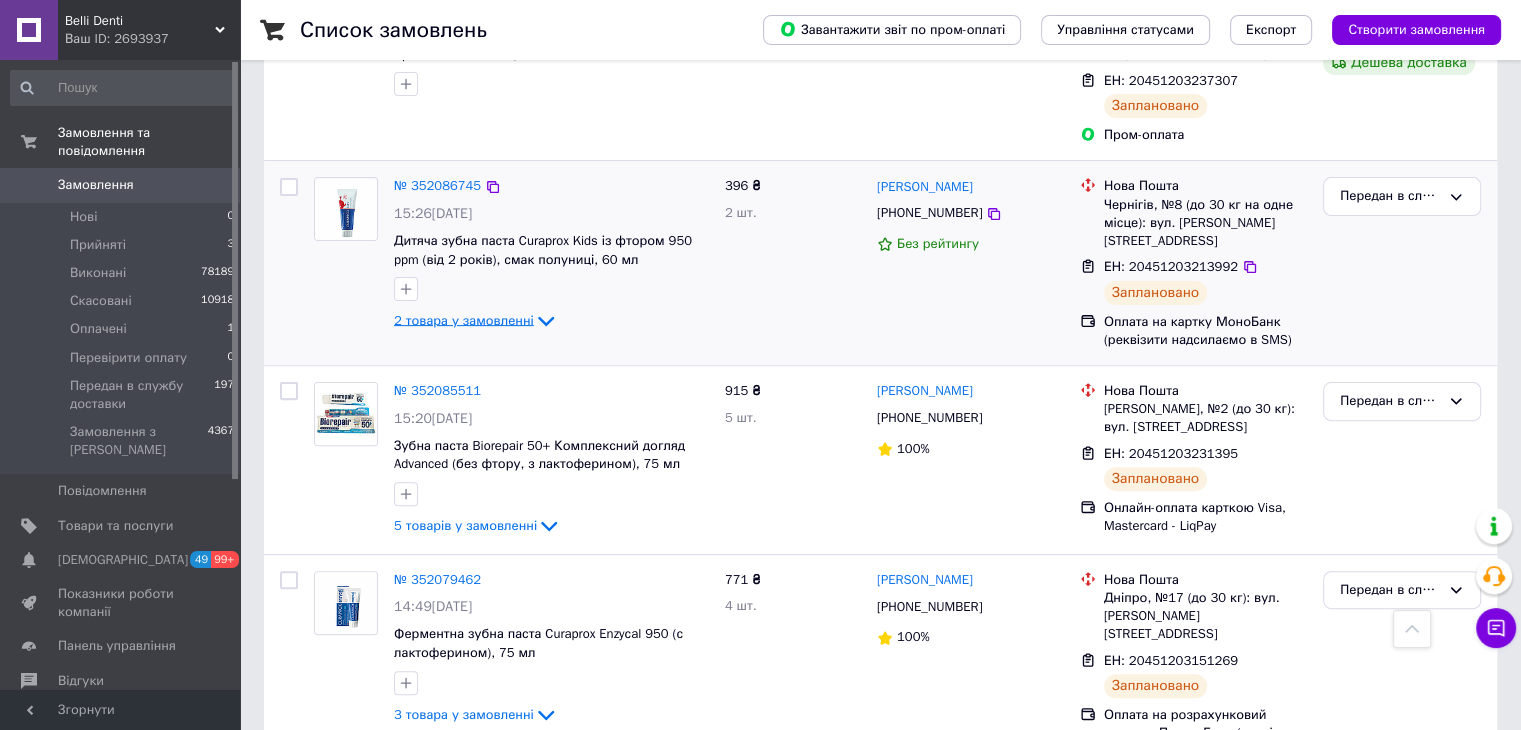 click 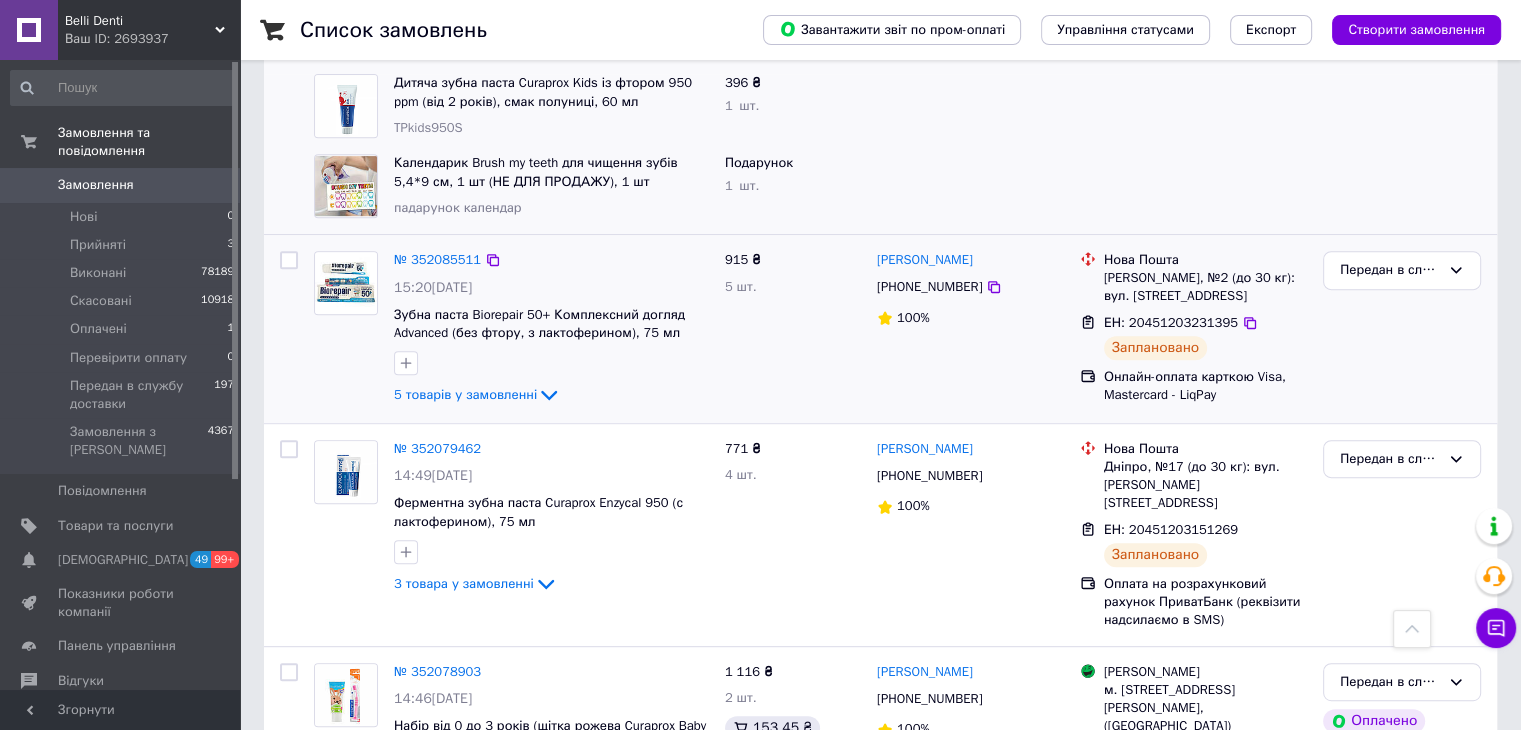 scroll, scrollTop: 852, scrollLeft: 0, axis: vertical 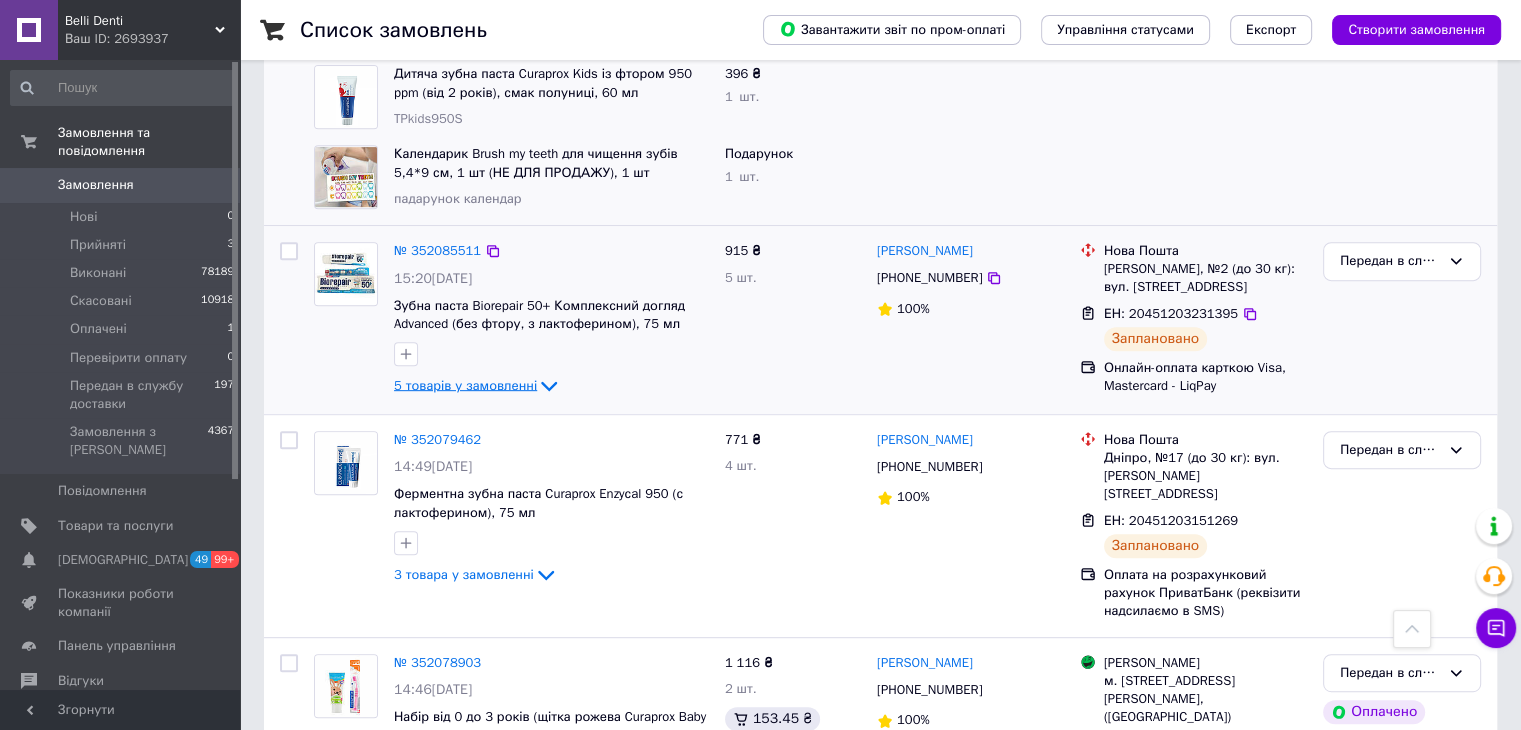 click 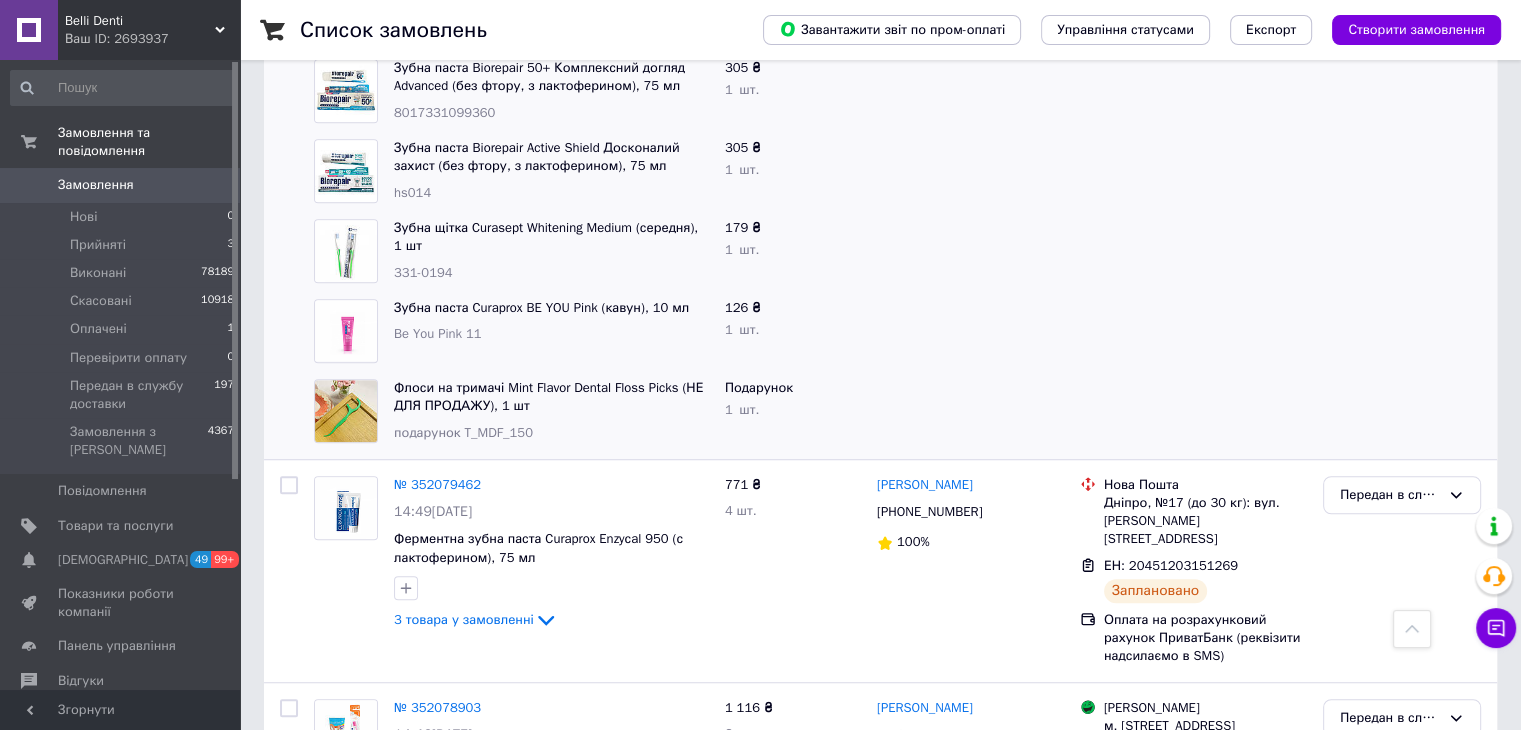 scroll, scrollTop: 1252, scrollLeft: 0, axis: vertical 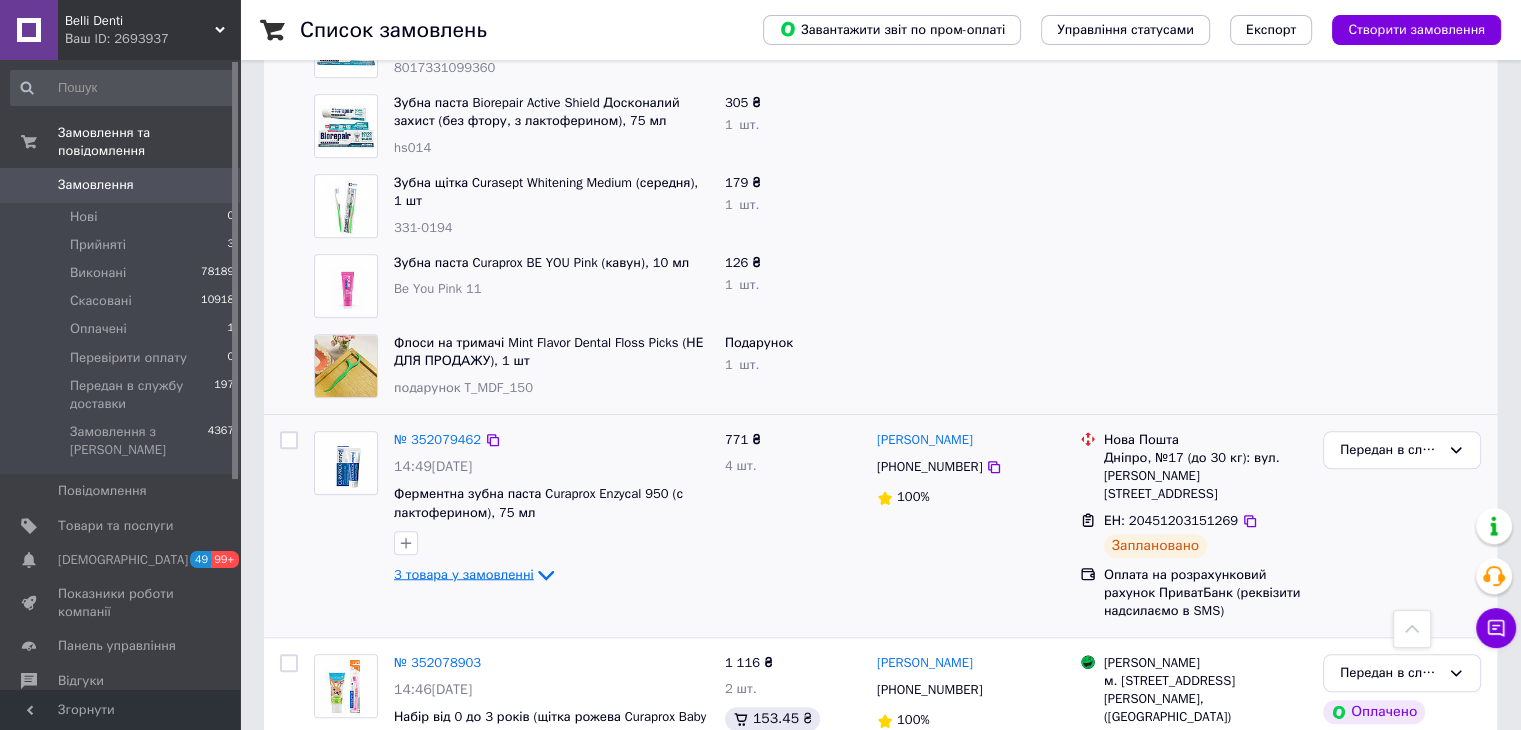 click 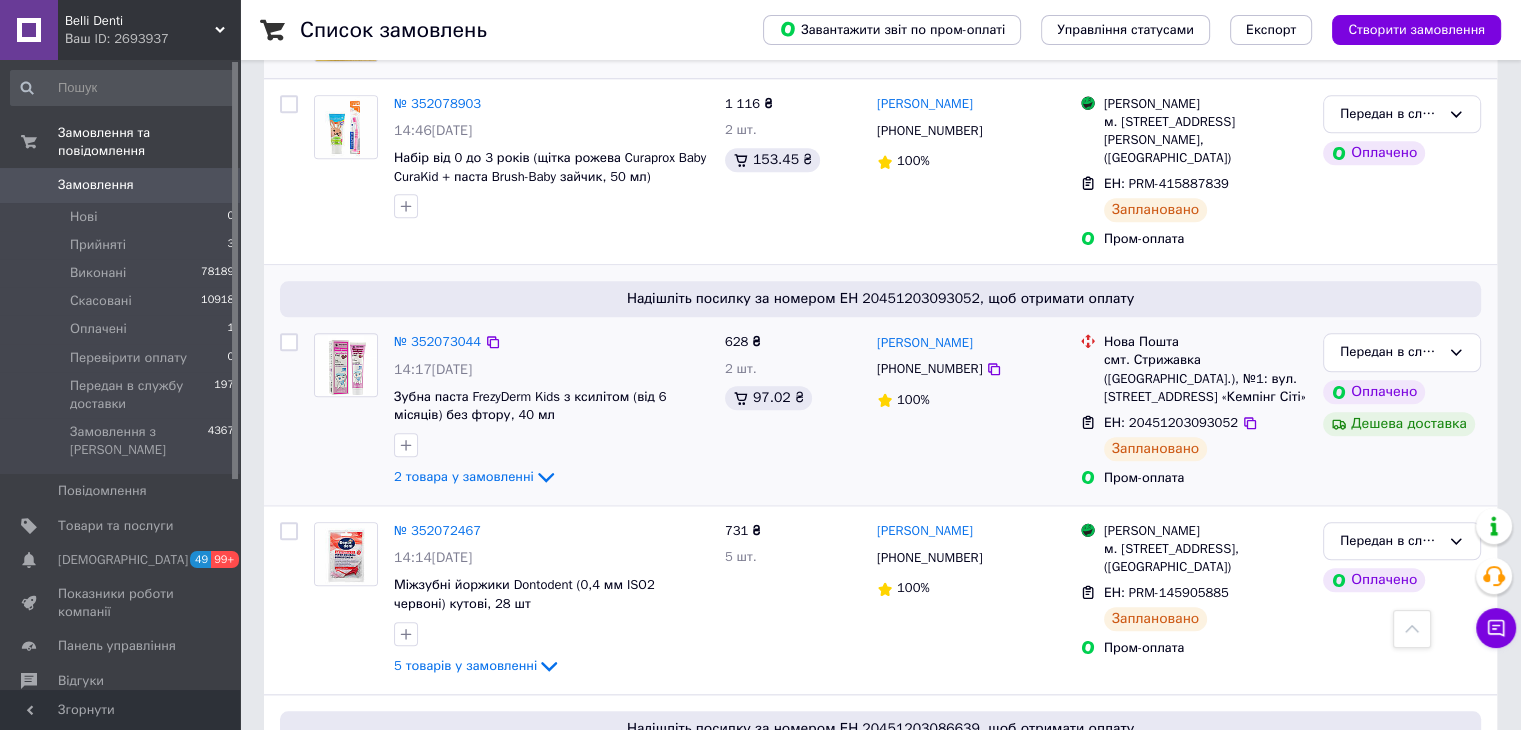 scroll, scrollTop: 2052, scrollLeft: 0, axis: vertical 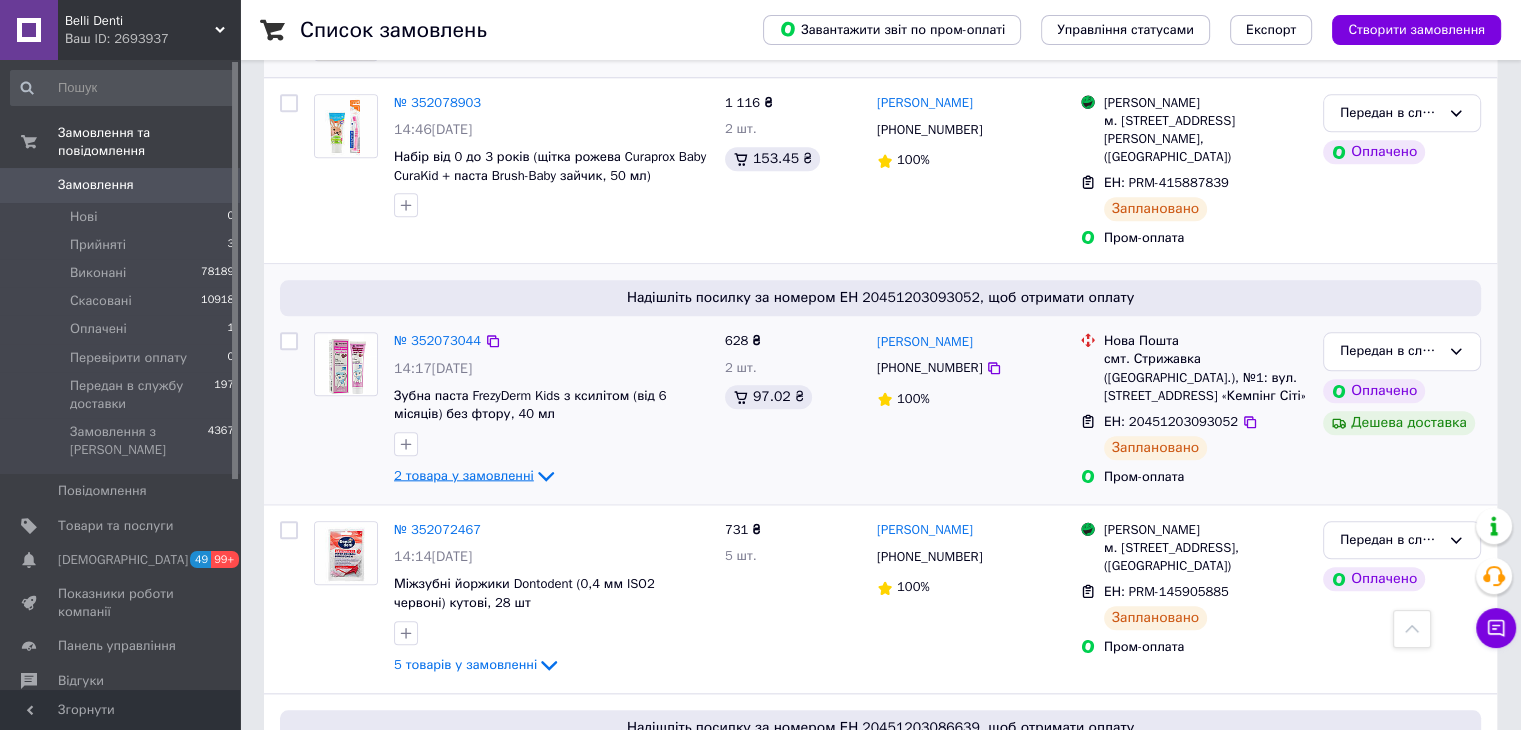 click 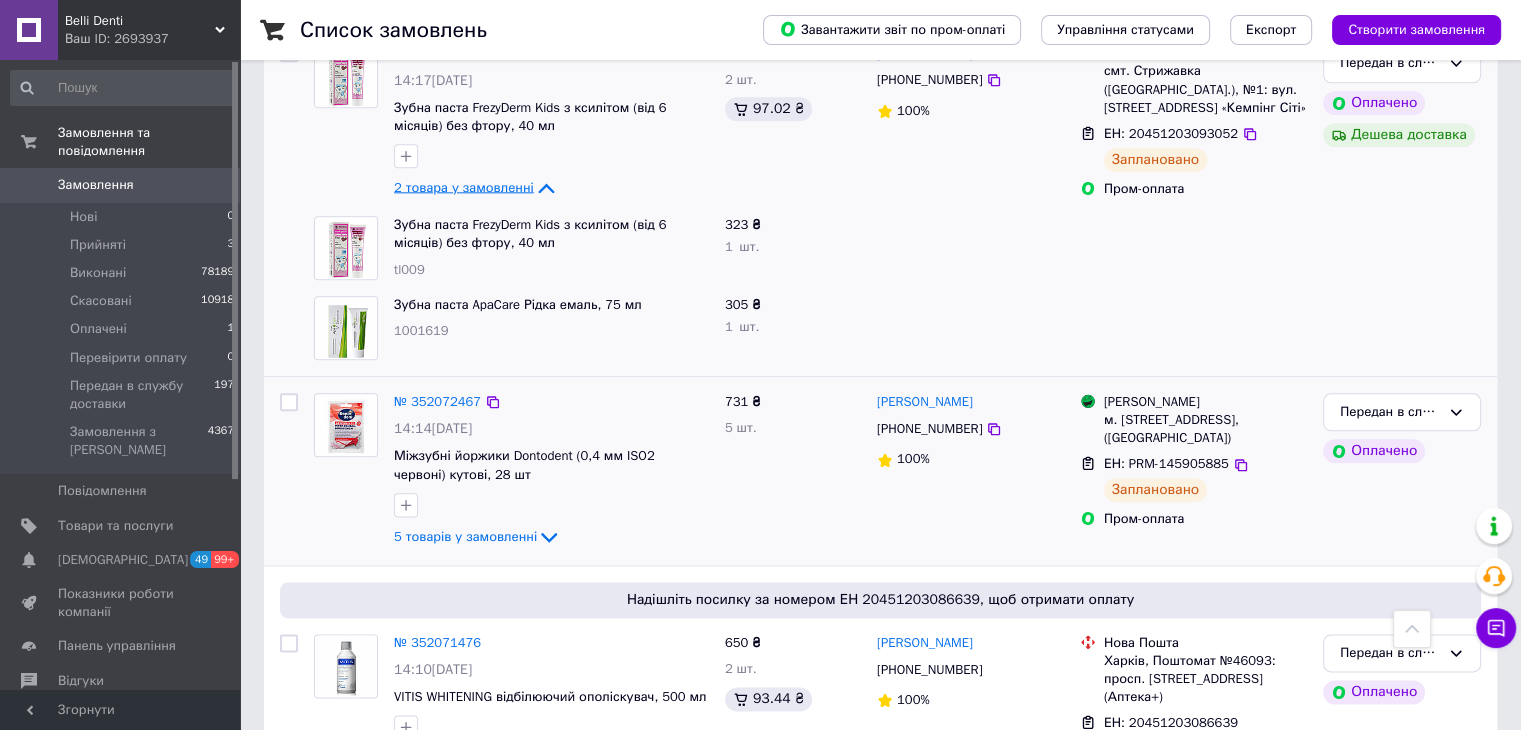 scroll, scrollTop: 2352, scrollLeft: 0, axis: vertical 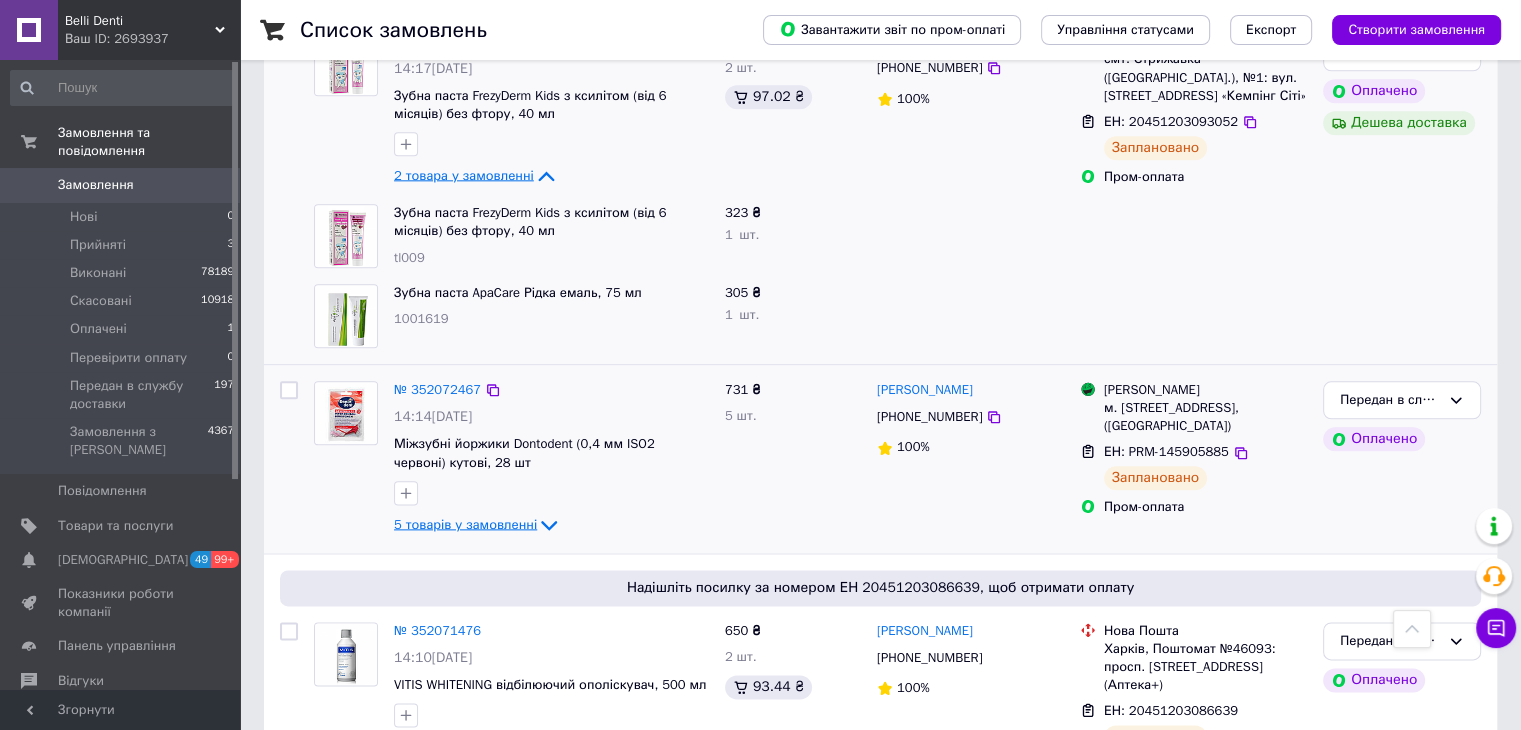 click 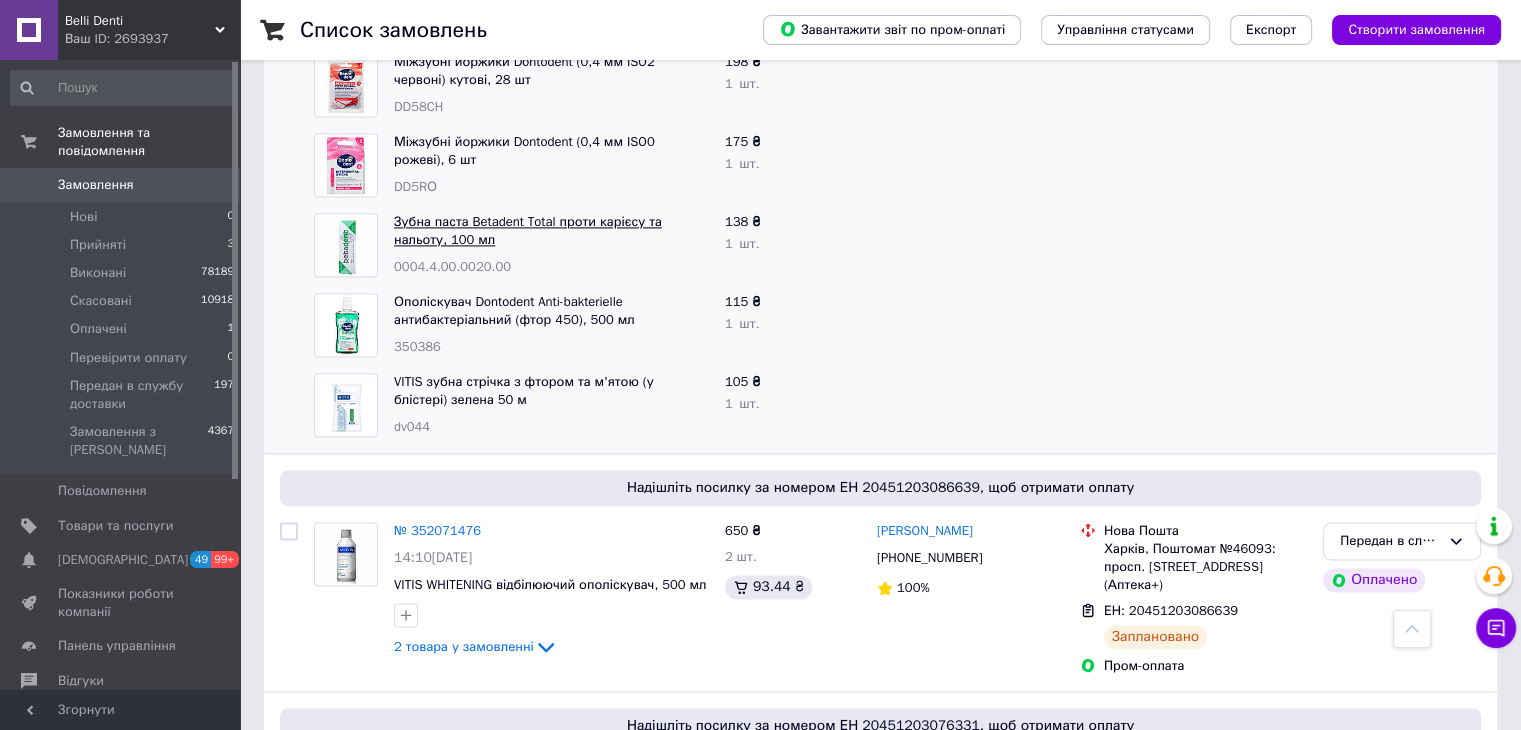 scroll, scrollTop: 2952, scrollLeft: 0, axis: vertical 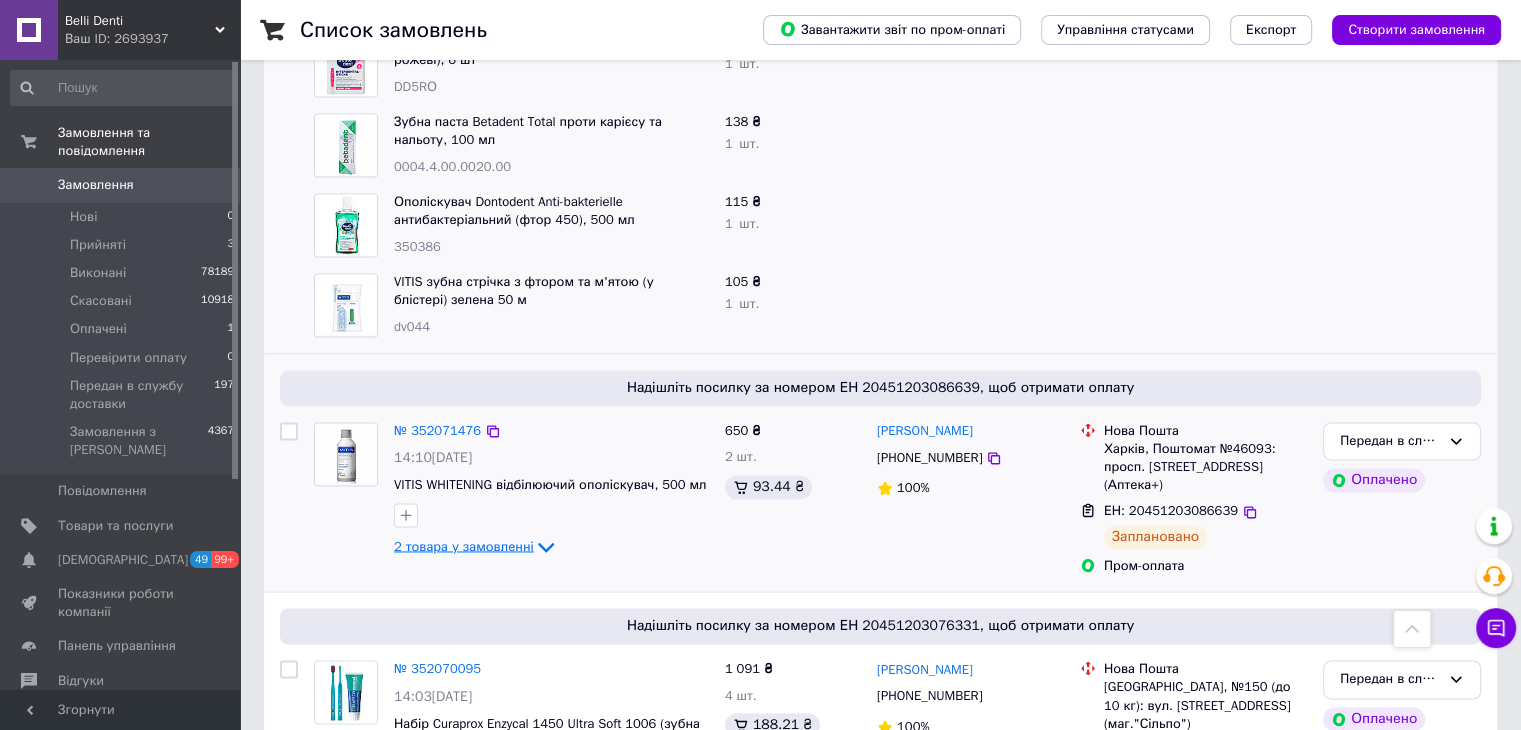 click 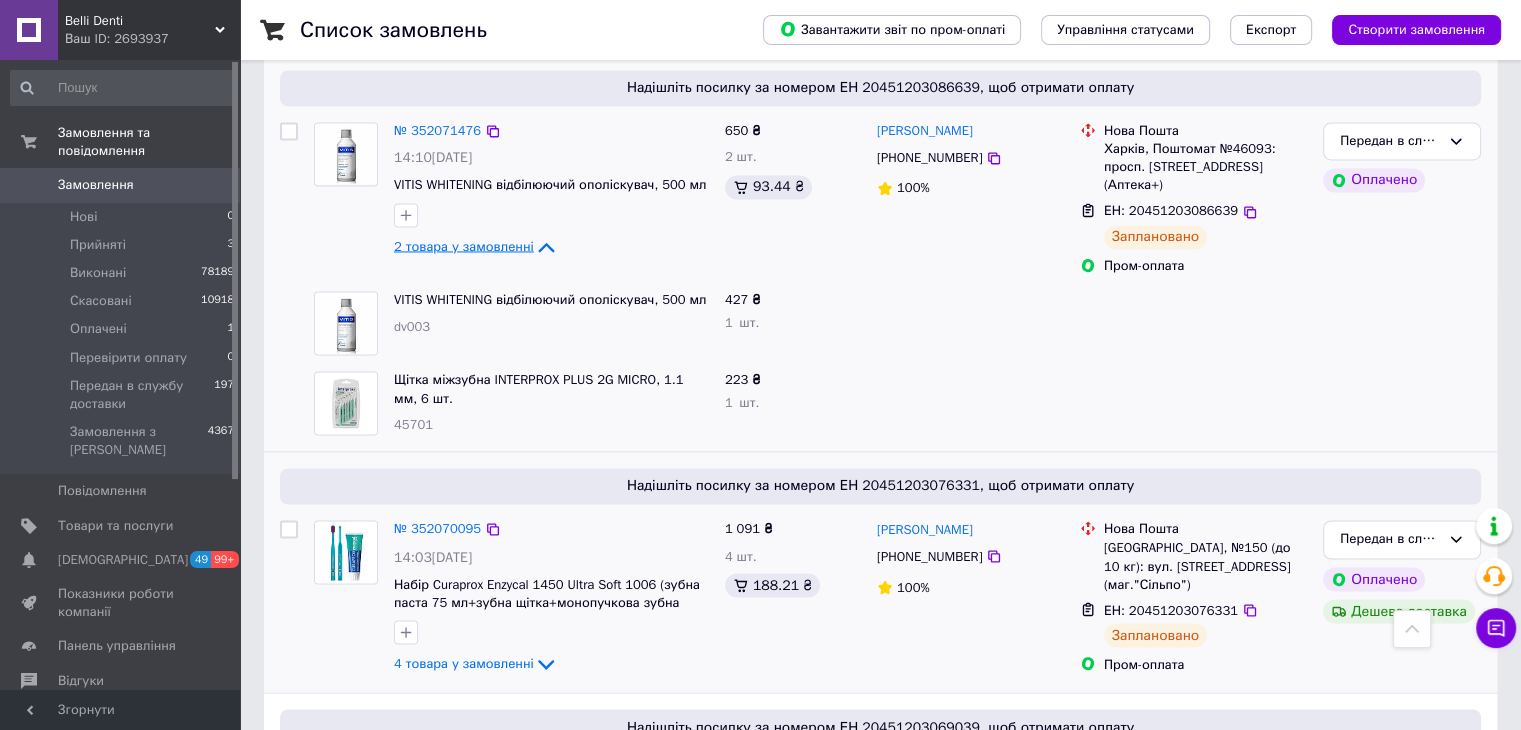 scroll, scrollTop: 3352, scrollLeft: 0, axis: vertical 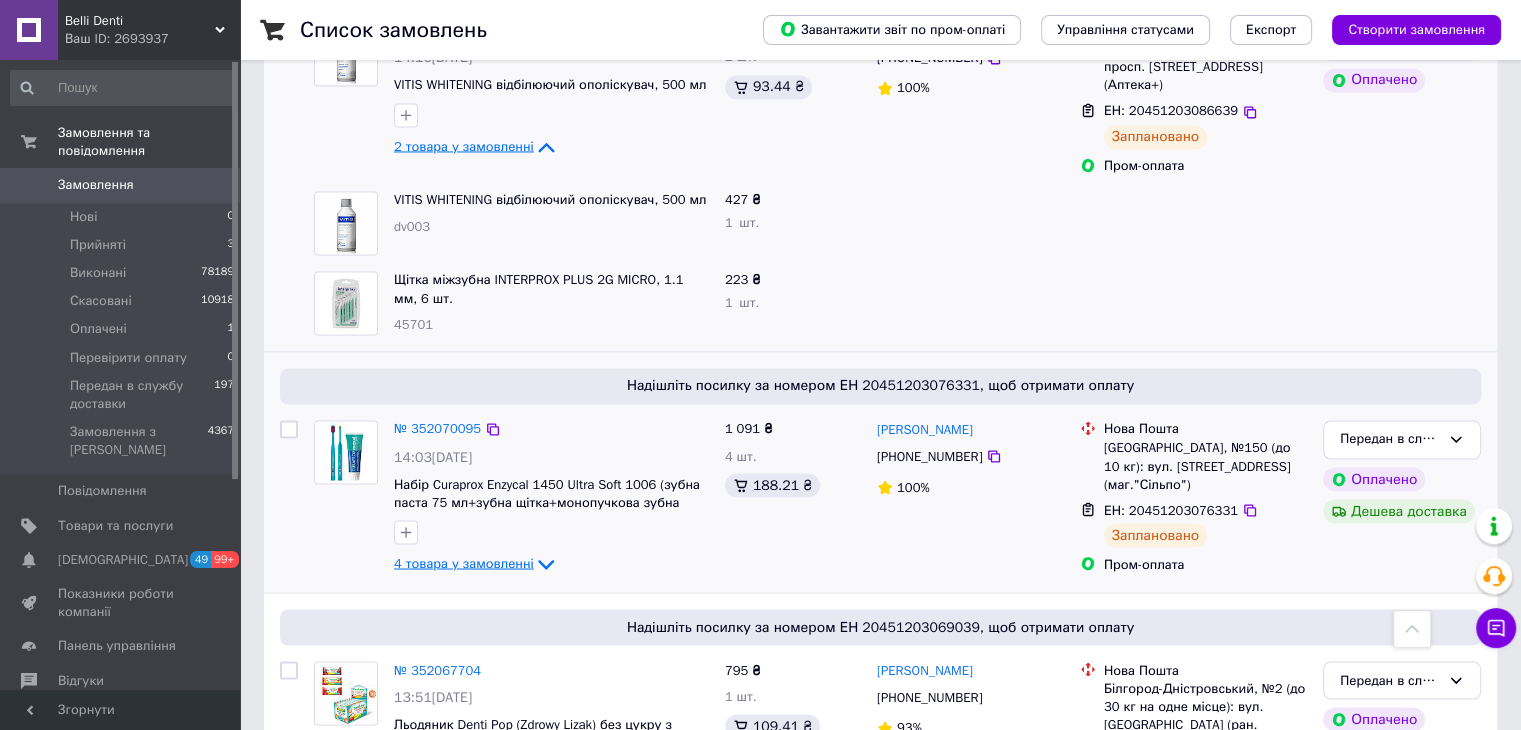 click 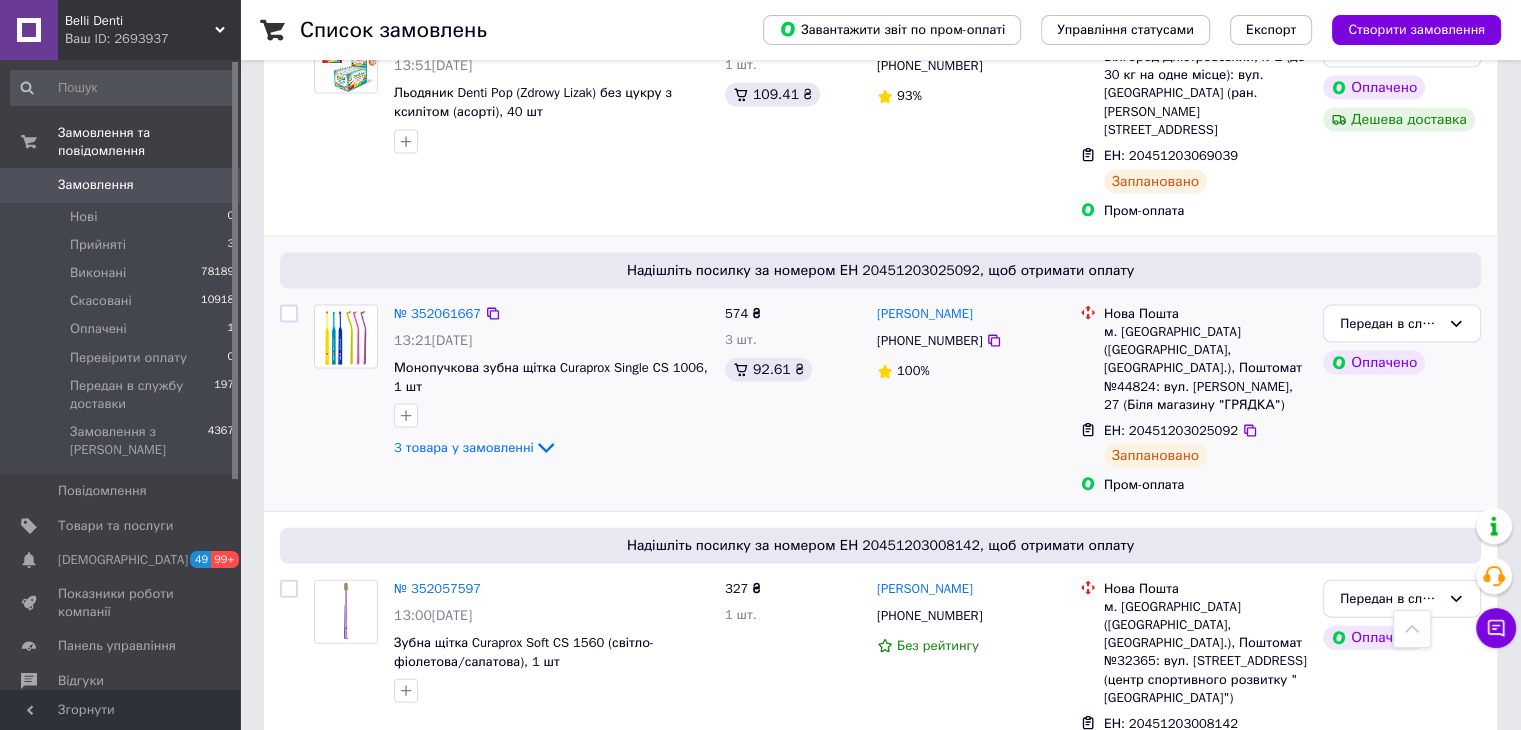 scroll, scrollTop: 4352, scrollLeft: 0, axis: vertical 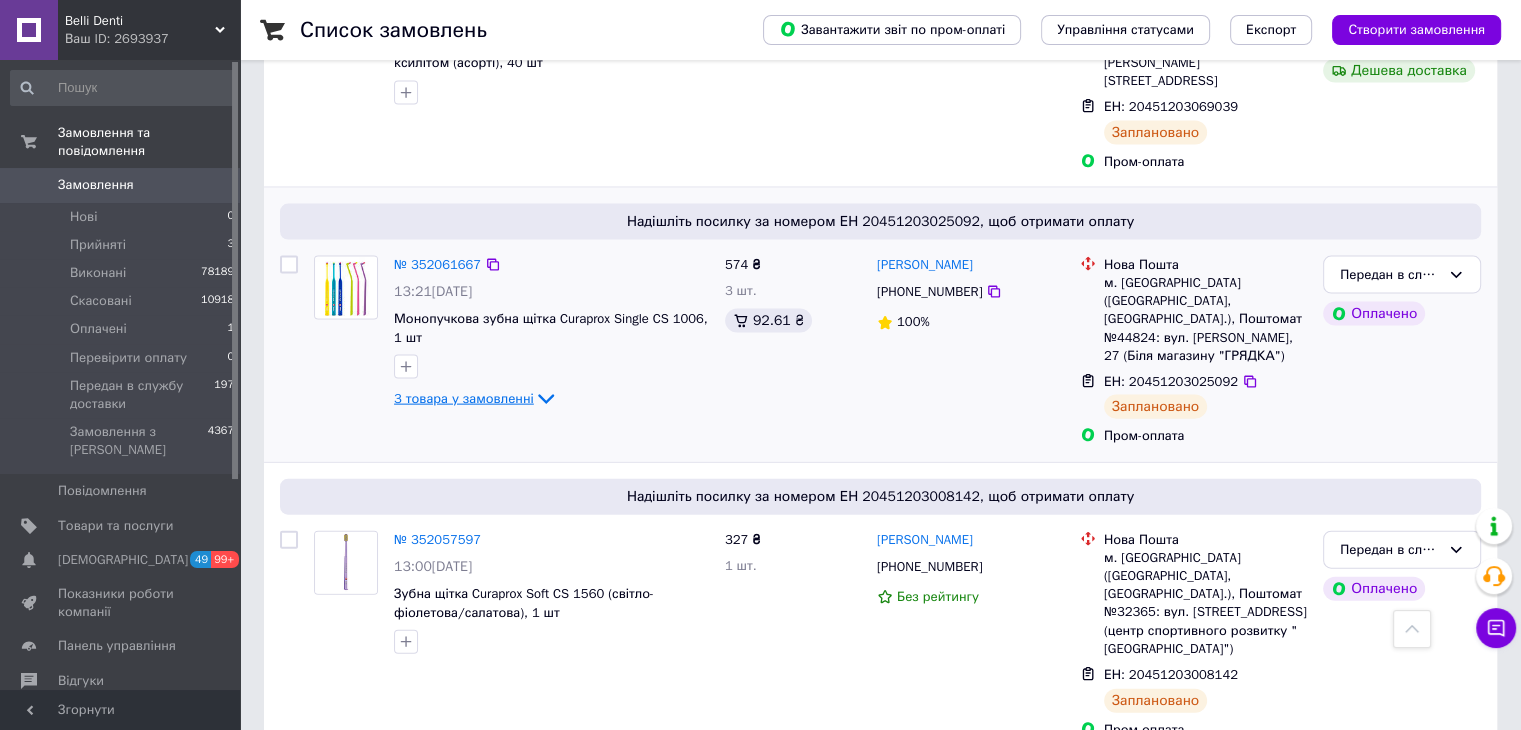 click 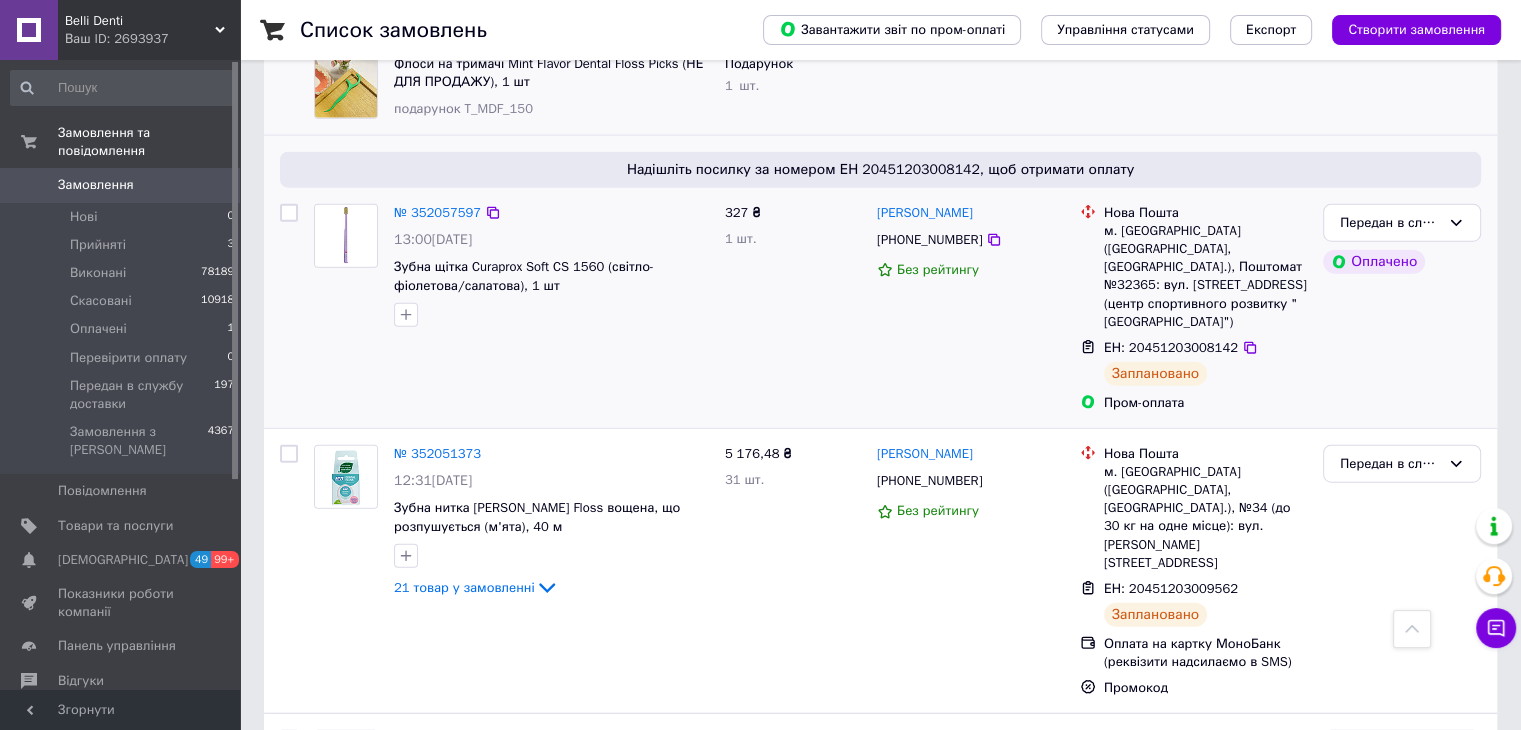 scroll, scrollTop: 4952, scrollLeft: 0, axis: vertical 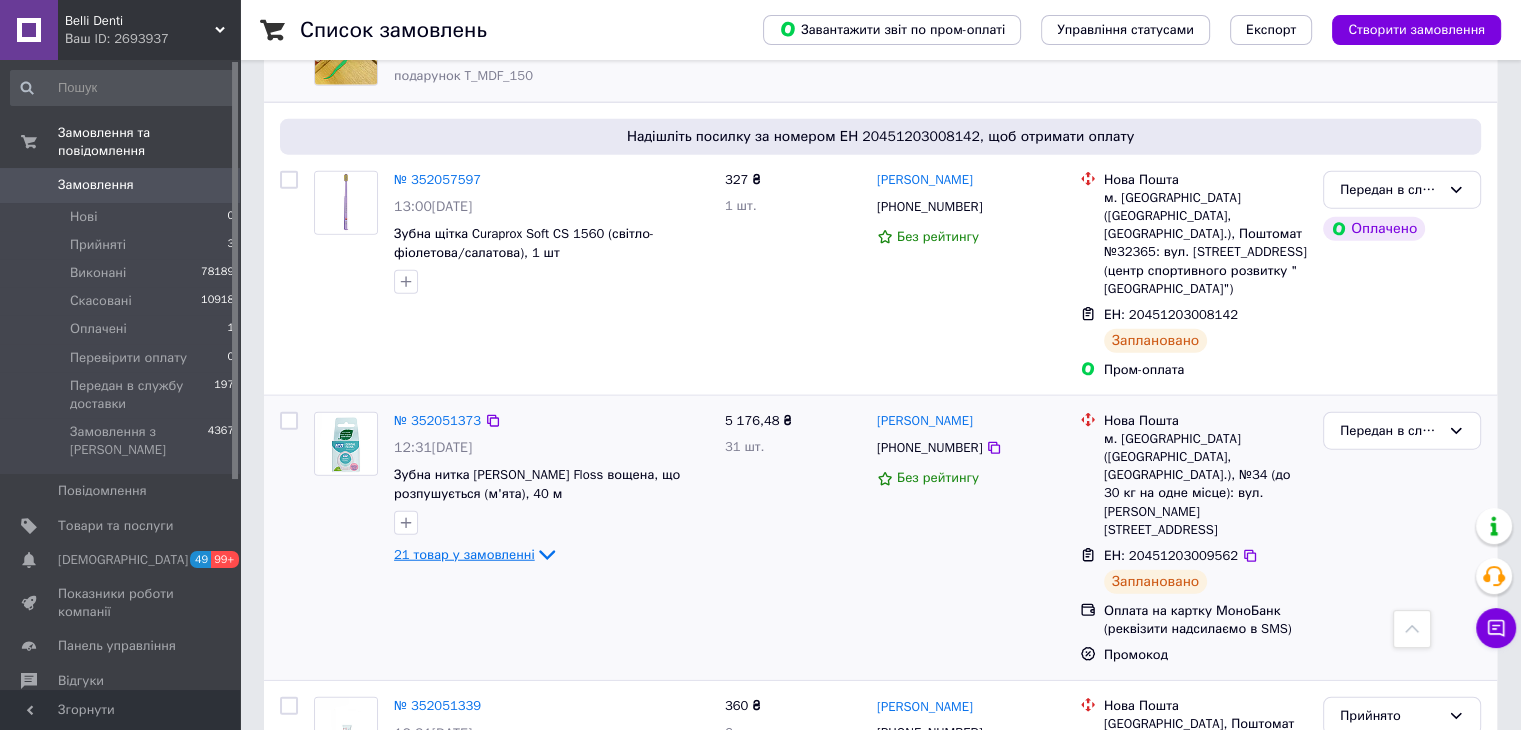 click 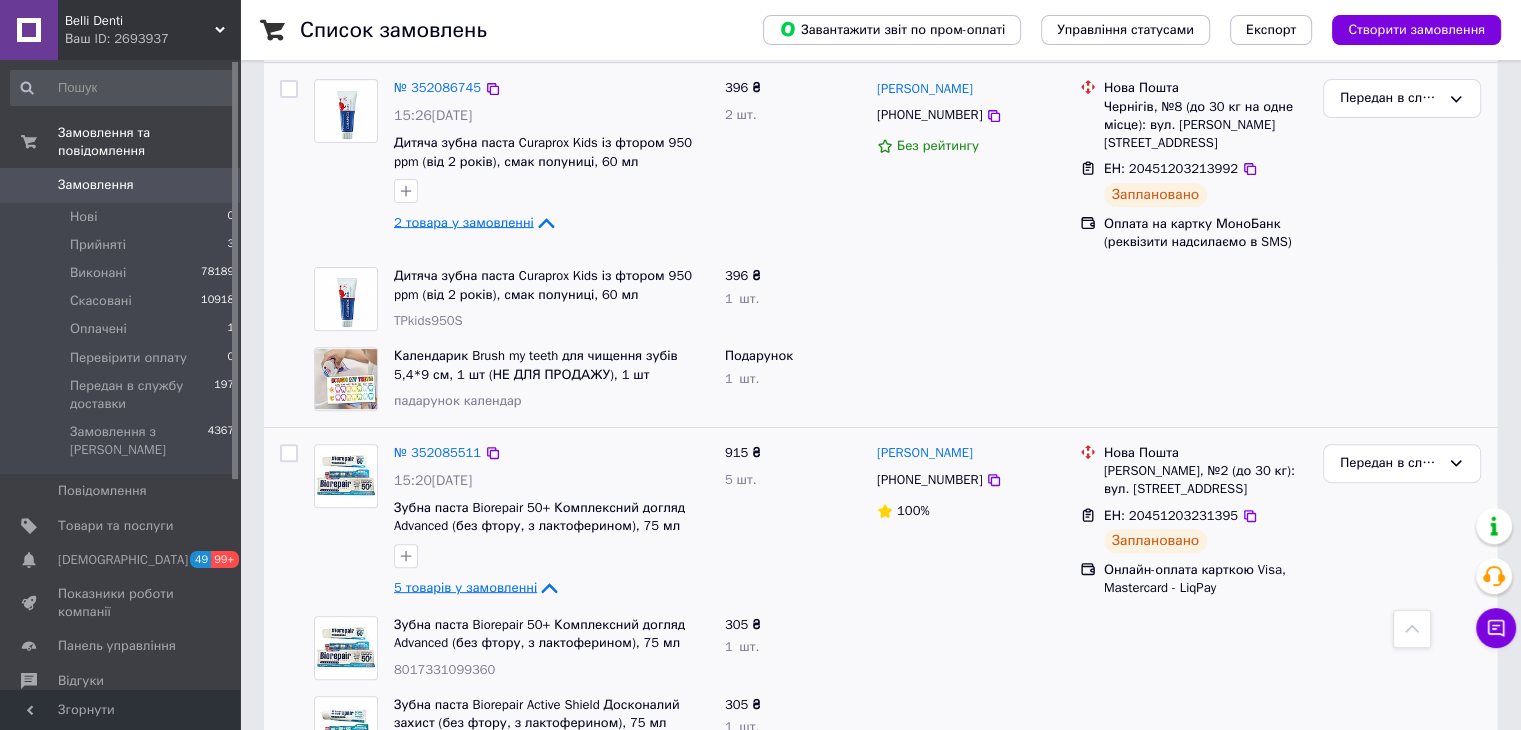scroll, scrollTop: 0, scrollLeft: 0, axis: both 